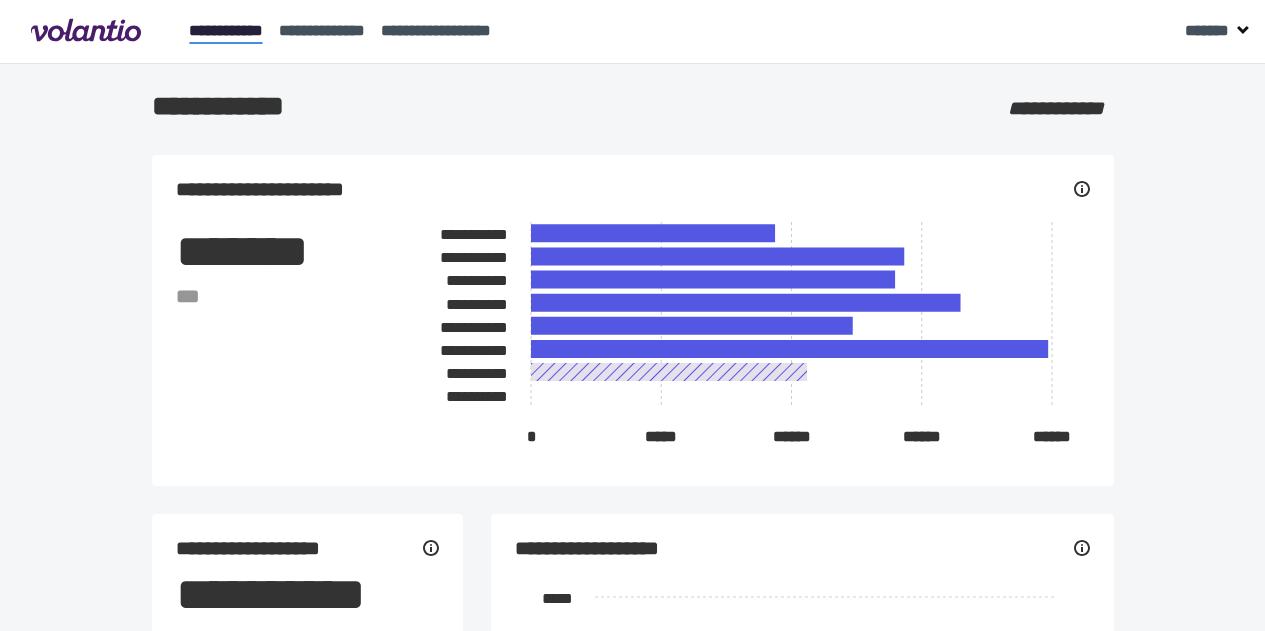 scroll, scrollTop: 0, scrollLeft: 0, axis: both 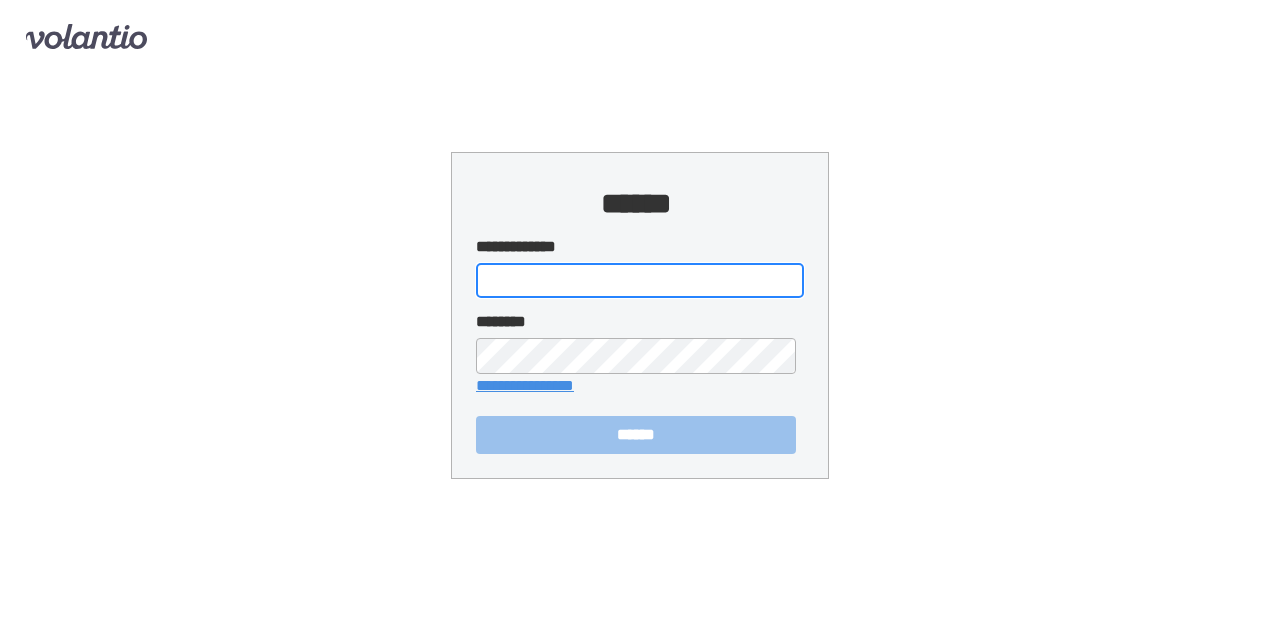 type on "[CREDIT_CARD]" 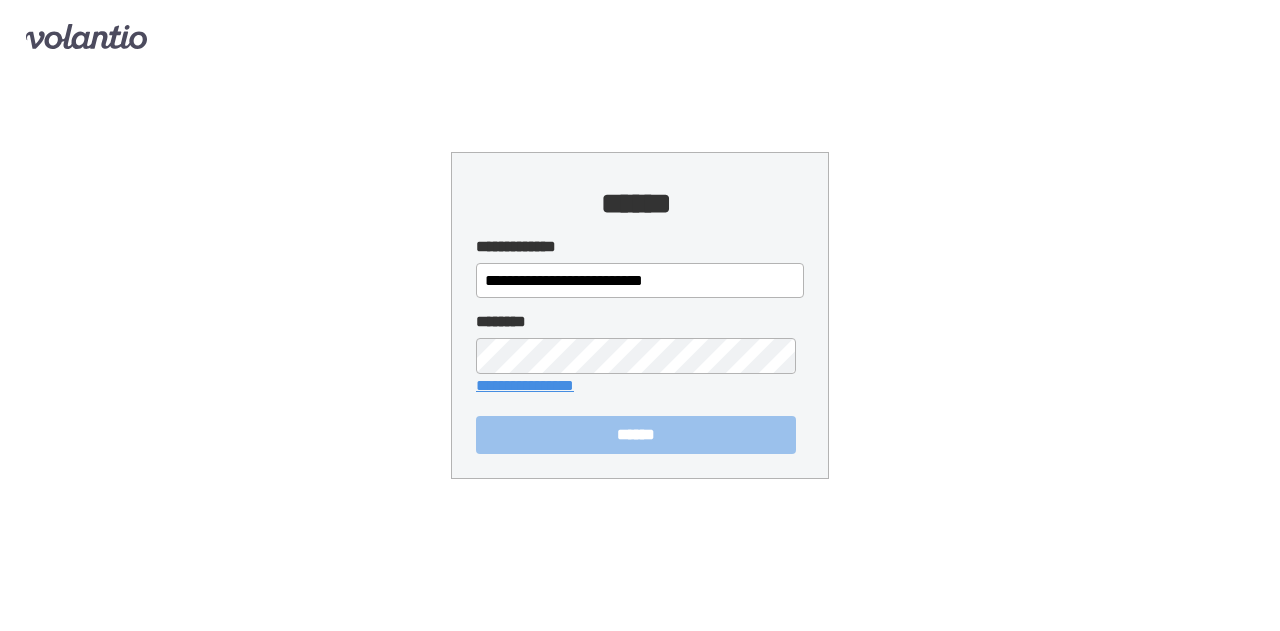 click on "[FIRST] [LAST]" at bounding box center [636, 434] 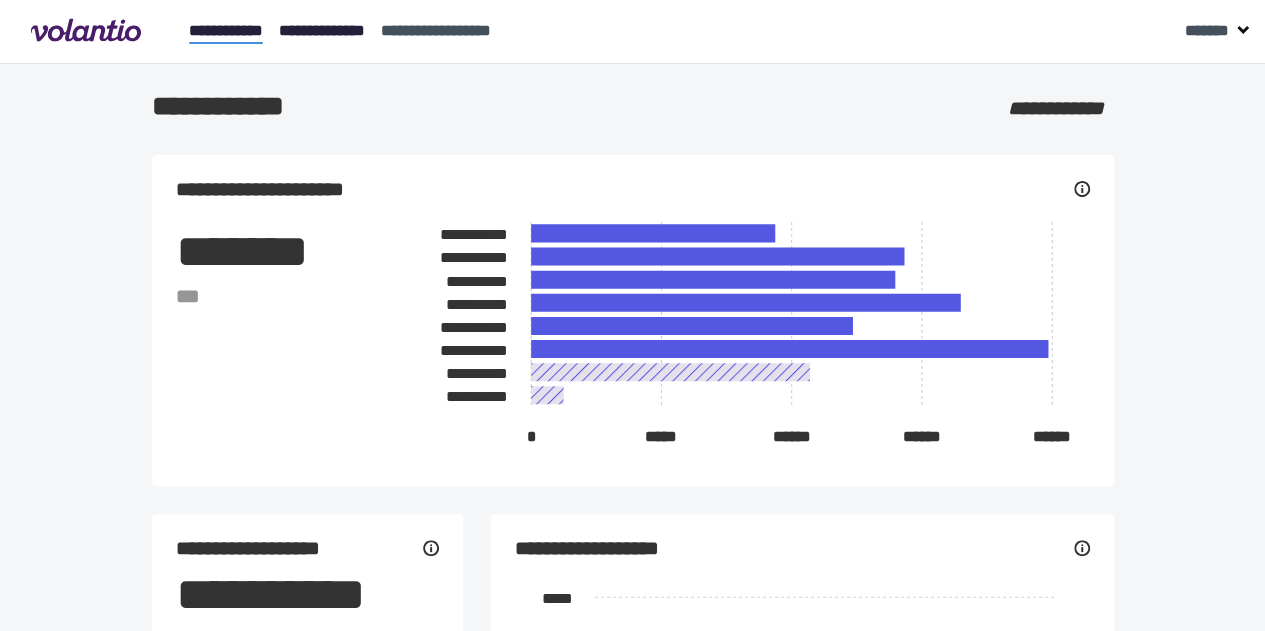 click on "[PASSPORT_NUMBER]" at bounding box center [322, 30] 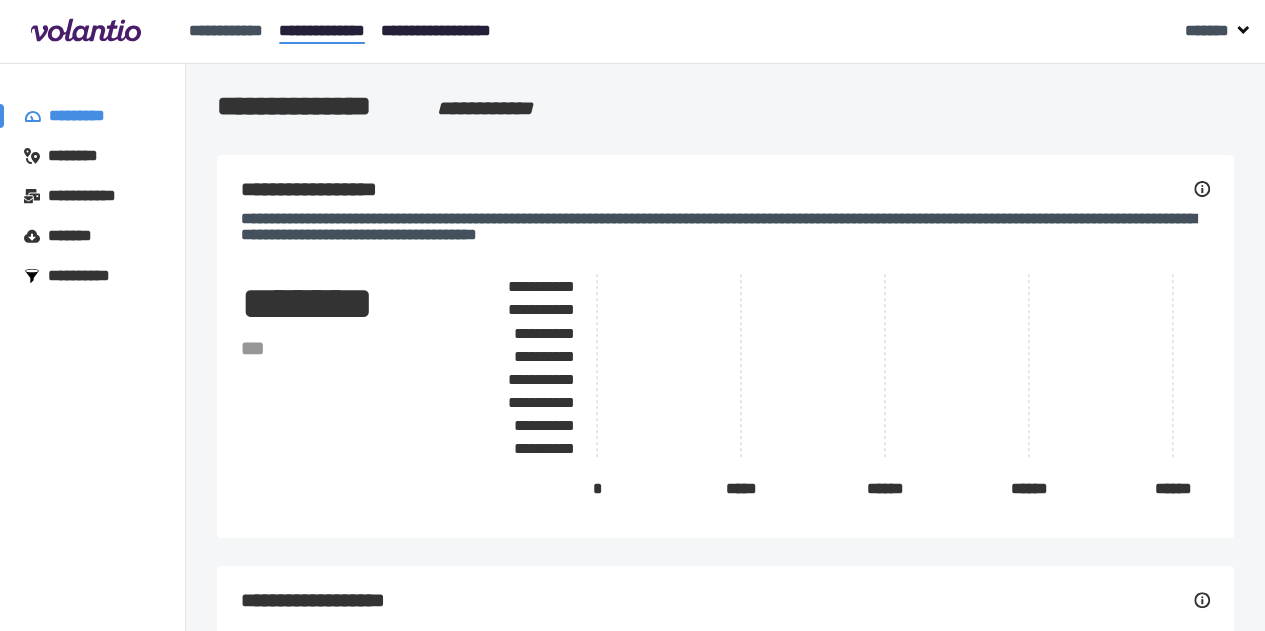 click on "[DRIVER_LICENSE]" at bounding box center (436, 30) 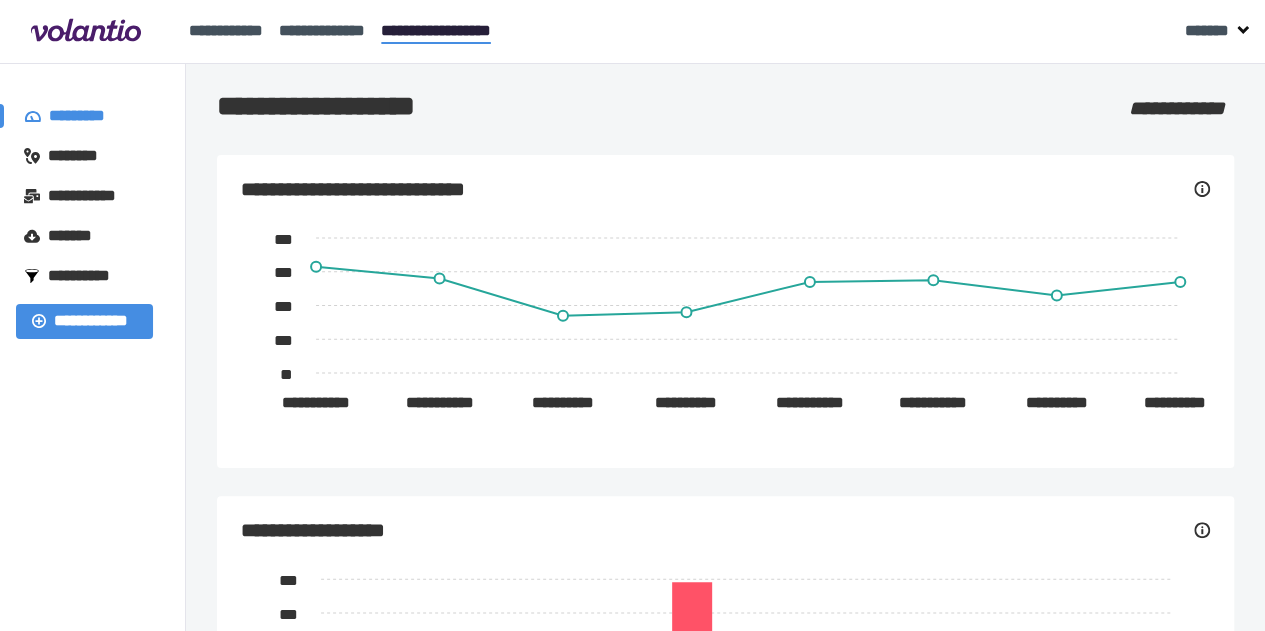 click on "[FIRST] [LAST] [PHONE] [SSN]" at bounding box center (632, 32) 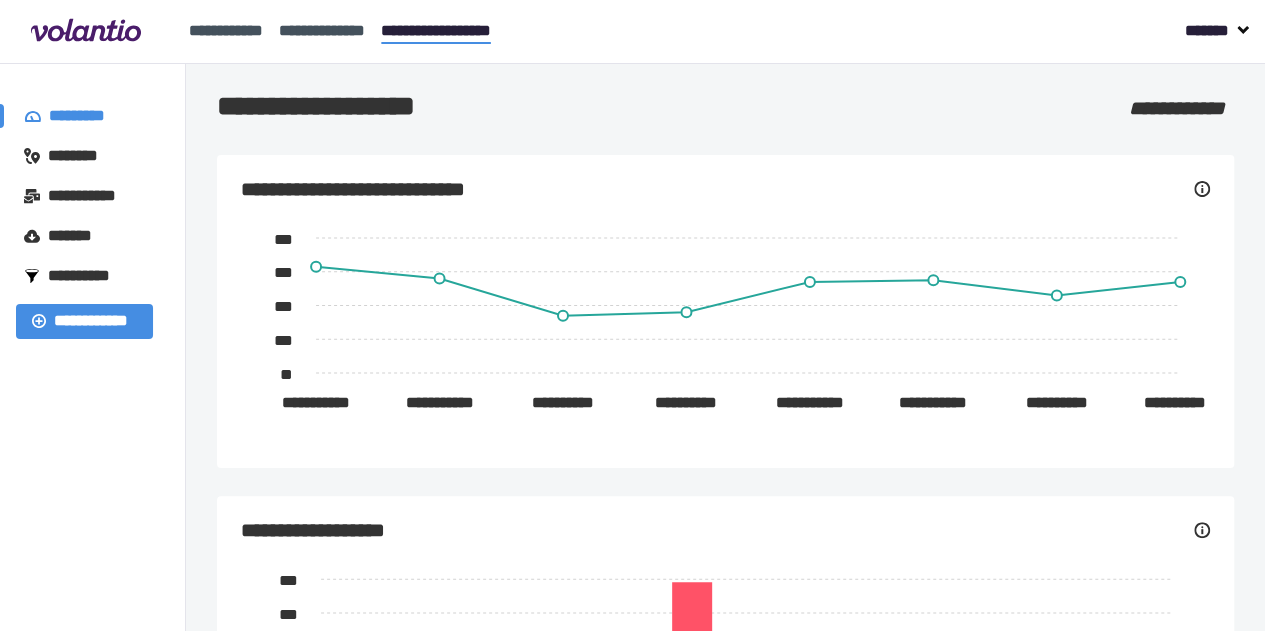 click on "[FIRST] [LAST]" at bounding box center [1207, 30] 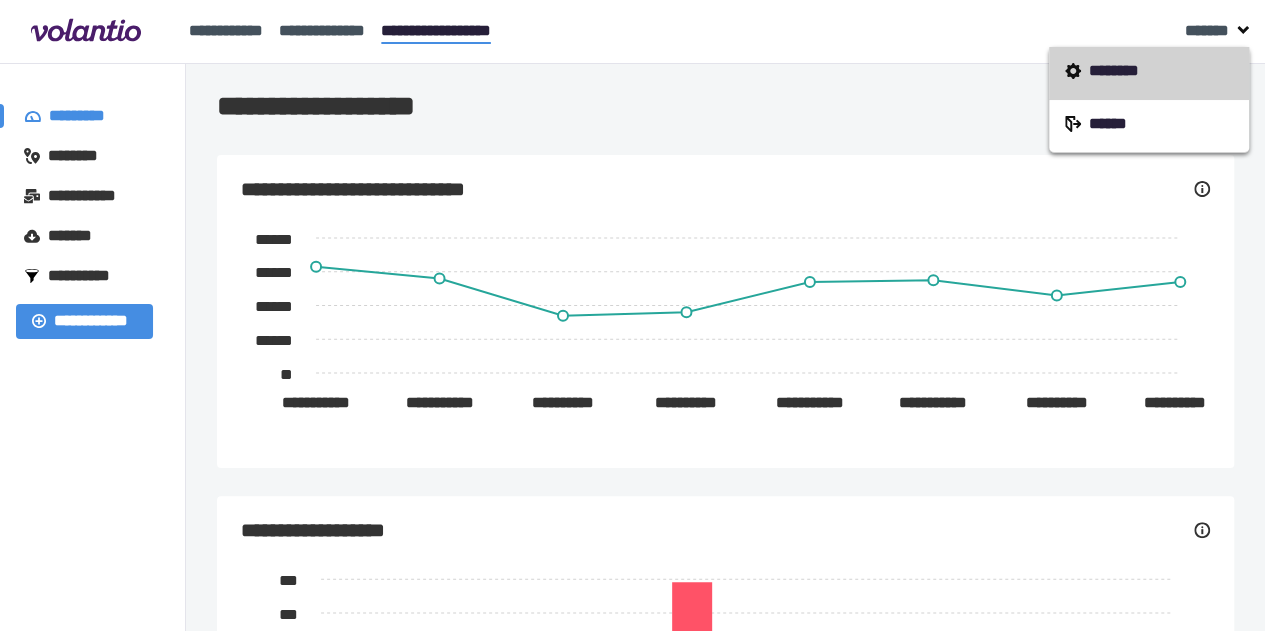 click on "[STREET_NAME] [STREET_TYPE], [CITY], [STATE] [ZIP_CODE]" at bounding box center [1149, 73] 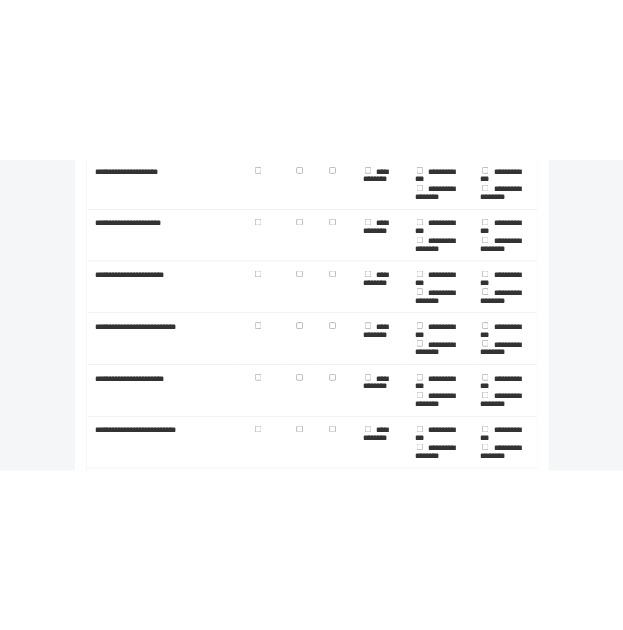 scroll, scrollTop: 3214, scrollLeft: 0, axis: vertical 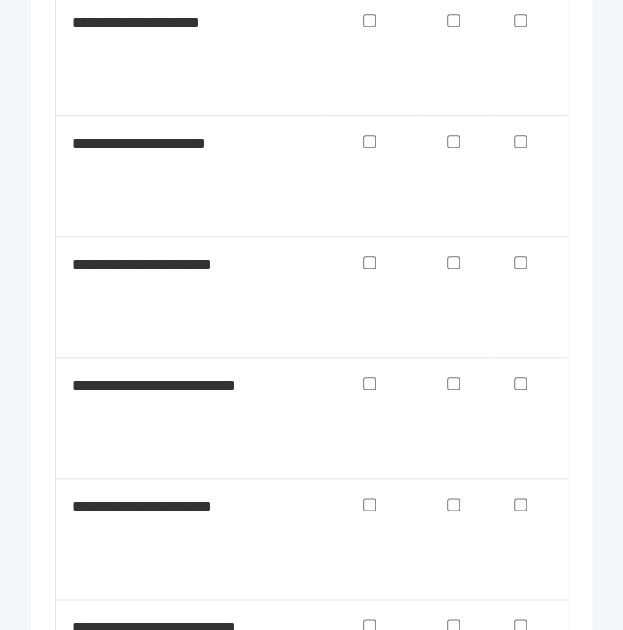 click on "[FIRST] [LAST] [EMAIL] [PHONE] [STREET_ADDRESS] [CITY] [STATE] [ZIP_CODE] [COUNTRY] [CREDIT_CARD] [EXPIRY_DATE] [CVV] [PASSPORT_NUMBER] [DRIVER_LICENSE] [DATE_OF_BIRTH] [AGE] [SOCIAL_SECURITY_NUMBER]" at bounding box center (311, 1276) 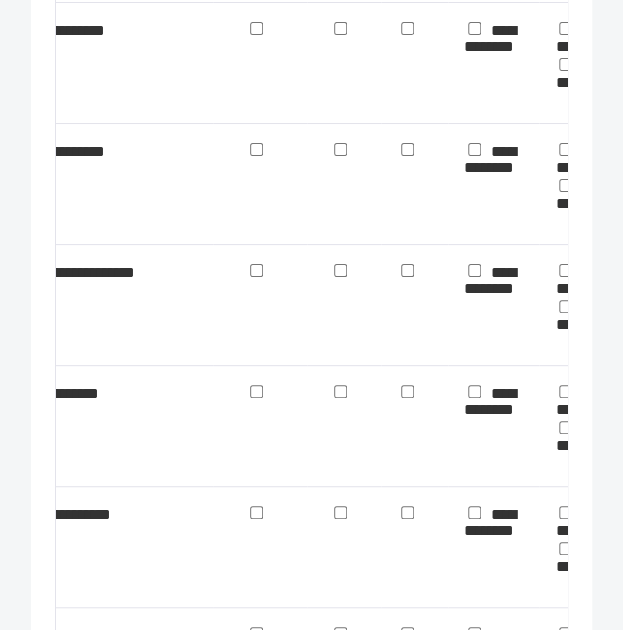 scroll, scrollTop: 0, scrollLeft: 110, axis: horizontal 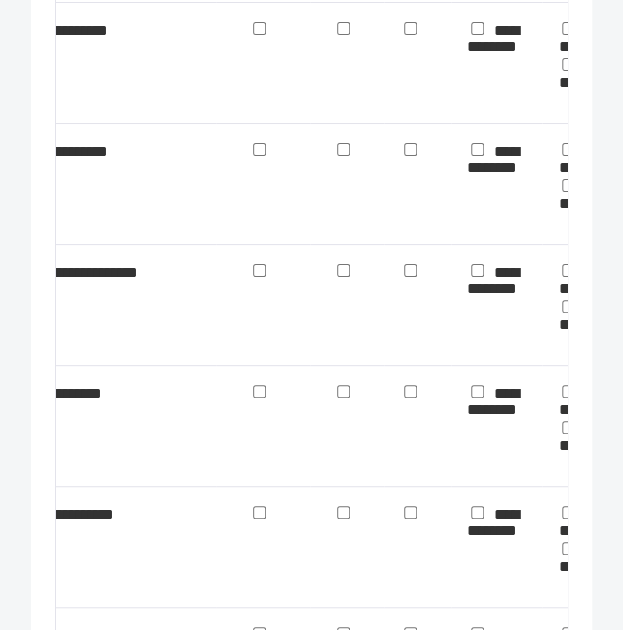 click at bounding box center [259, 512] 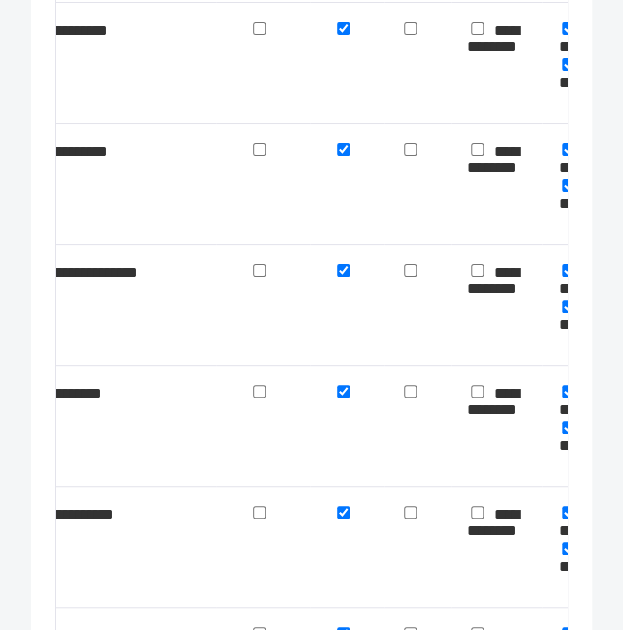 checkbox on "[PHONE]" 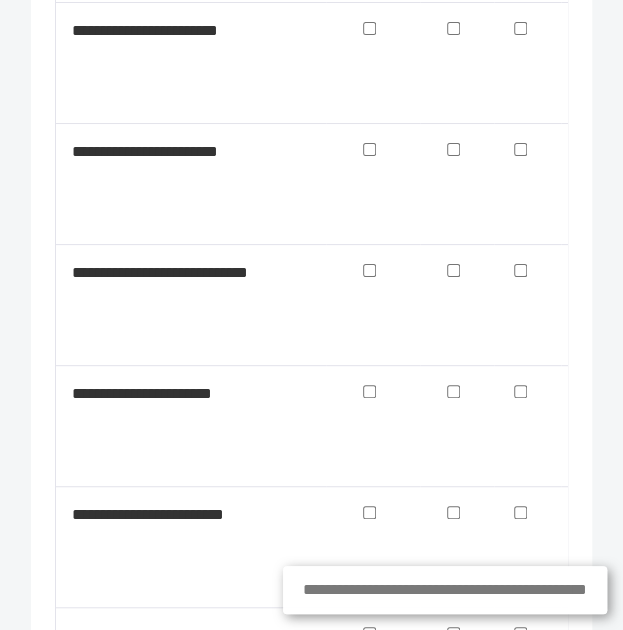 scroll, scrollTop: 5847, scrollLeft: 0, axis: vertical 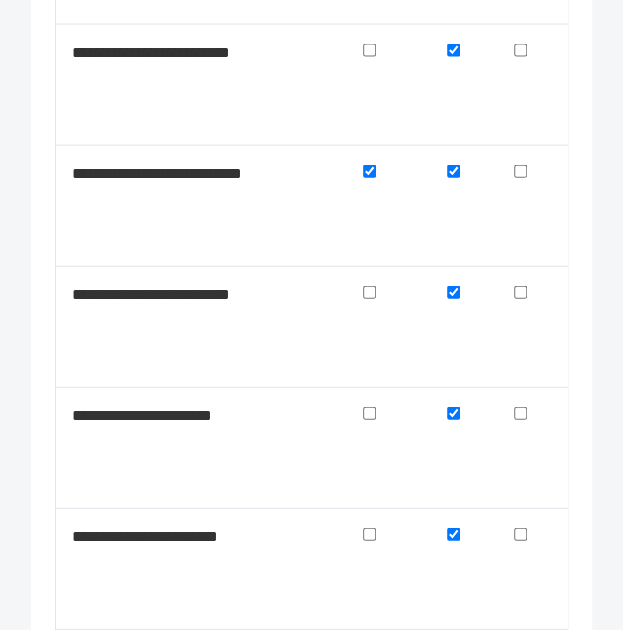 click at bounding box center [369, 412] 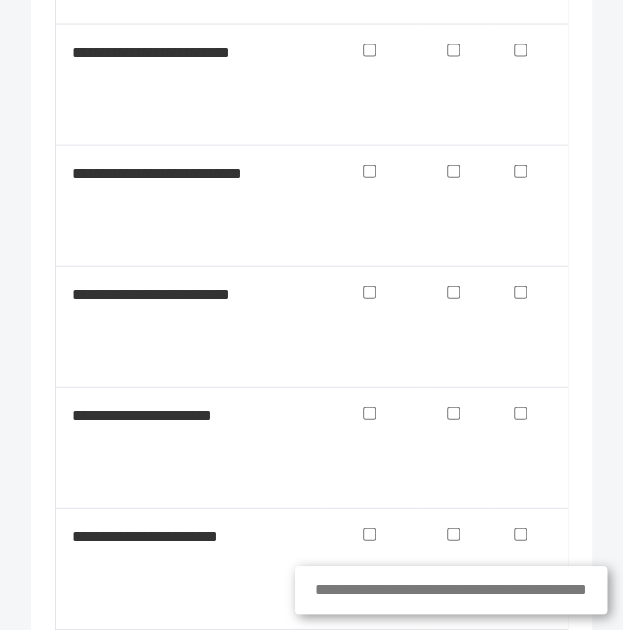 scroll, scrollTop: 3118, scrollLeft: 0, axis: vertical 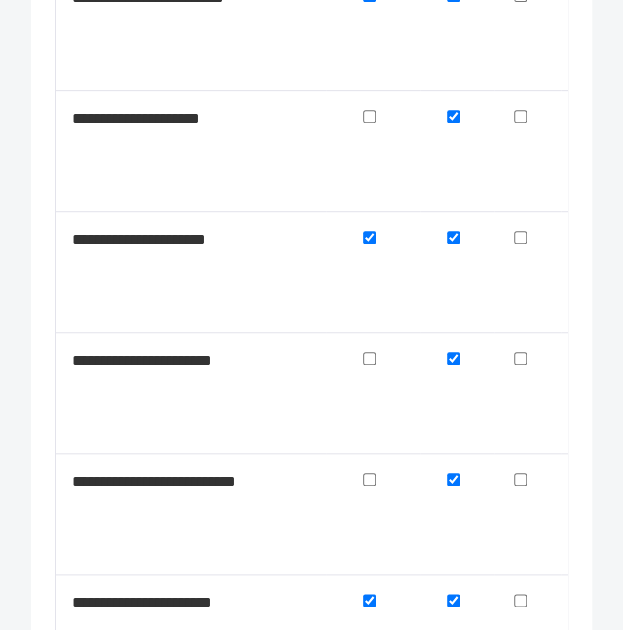click at bounding box center [369, 358] 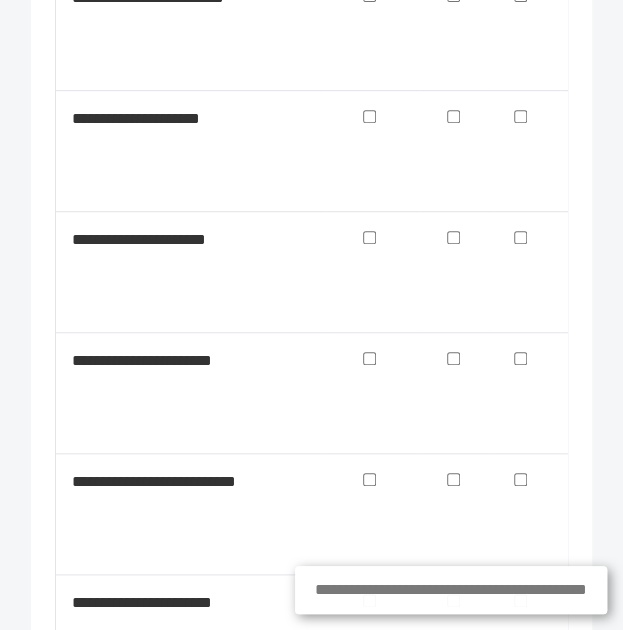 scroll, scrollTop: 7271, scrollLeft: 0, axis: vertical 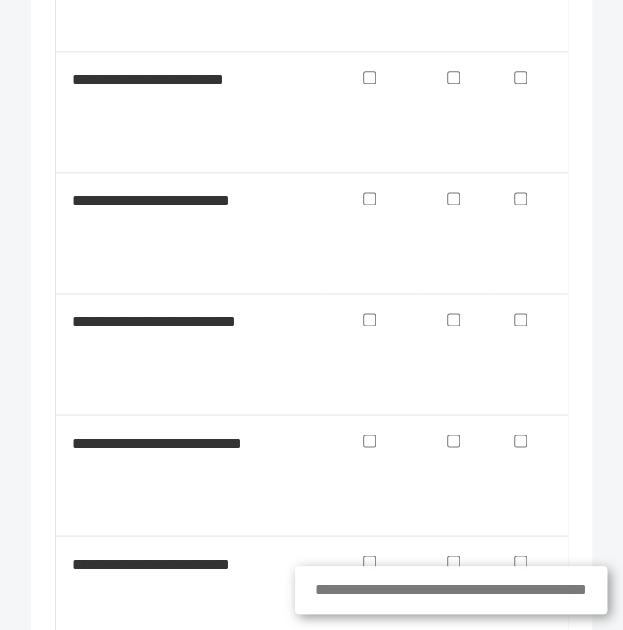 click at bounding box center (369, 440) 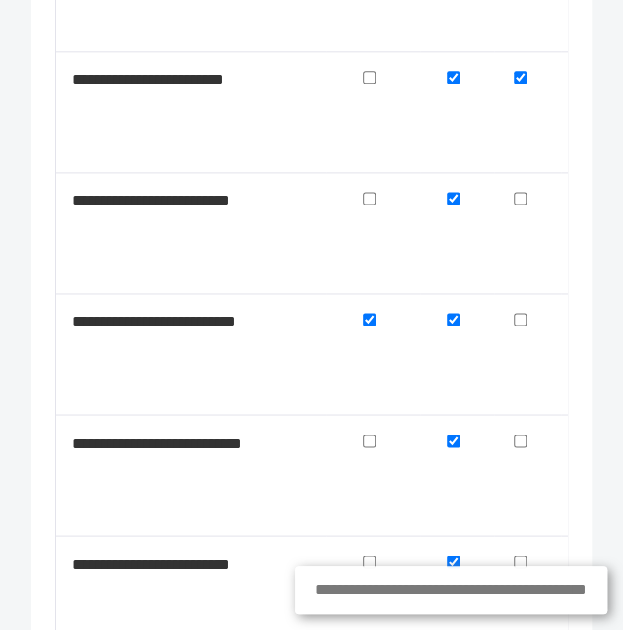 checkbox on "[PHONE]" 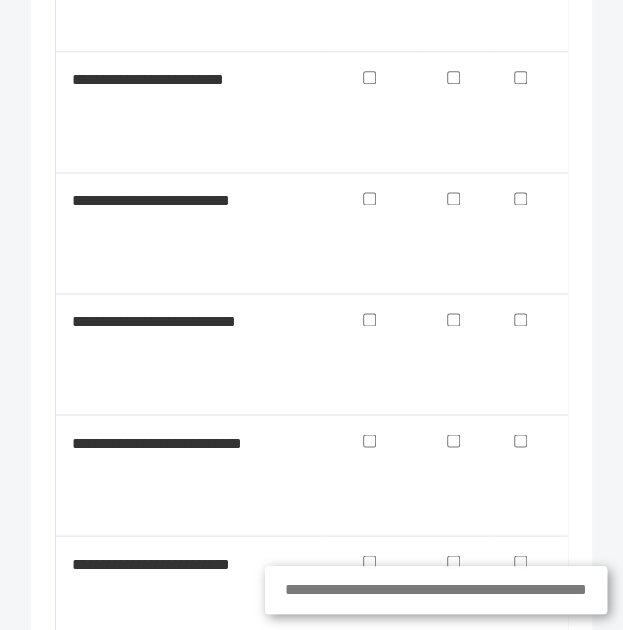 scroll, scrollTop: 6678, scrollLeft: 0, axis: vertical 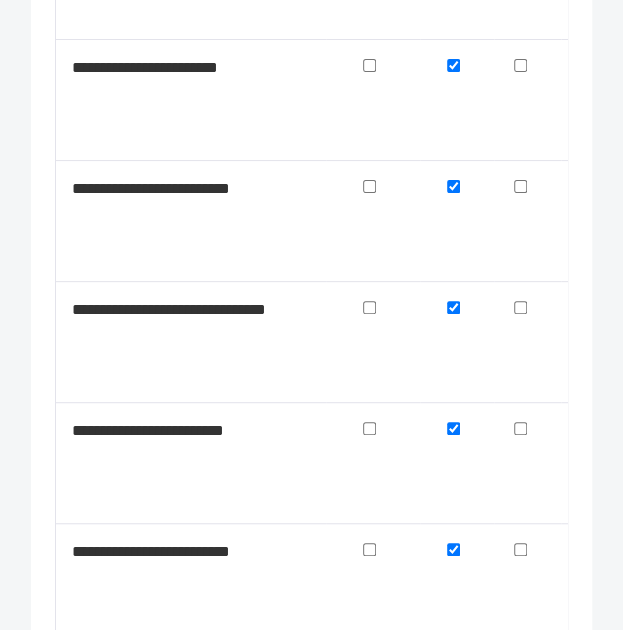 click at bounding box center [369, 428] 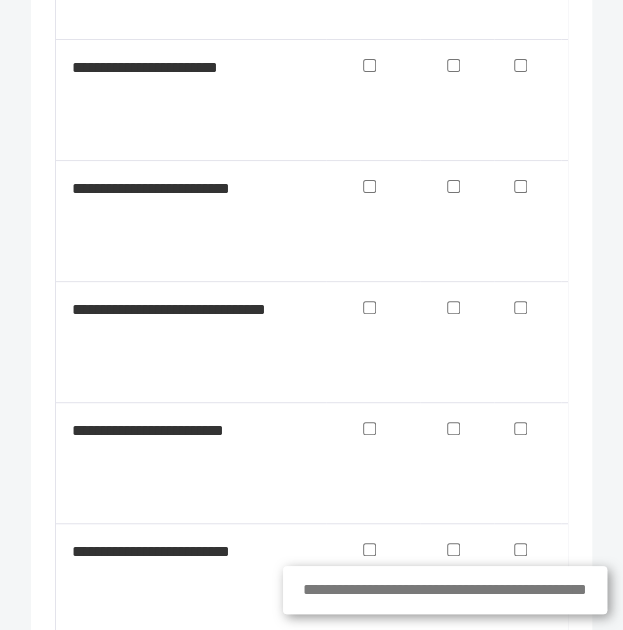 scroll, scrollTop: 6322, scrollLeft: 0, axis: vertical 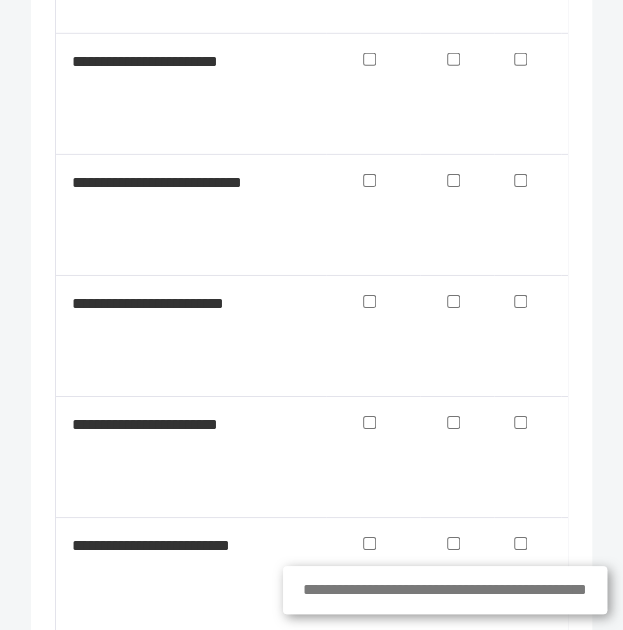 click at bounding box center [369, 421] 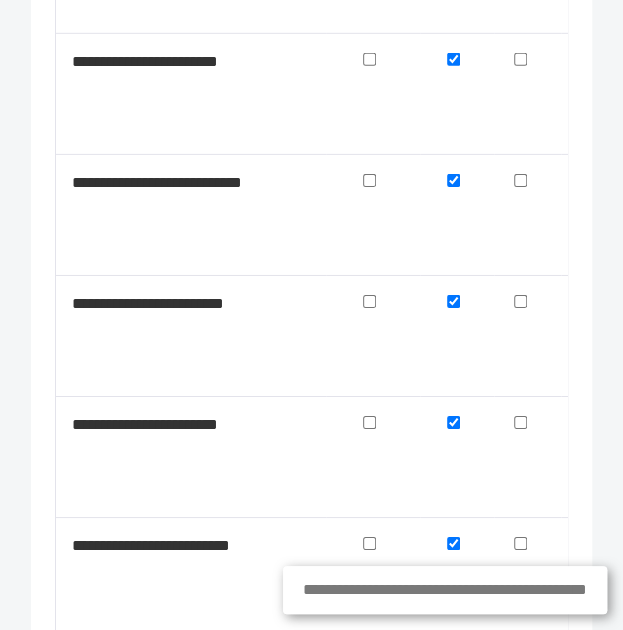 checkbox on "[PHONE]" 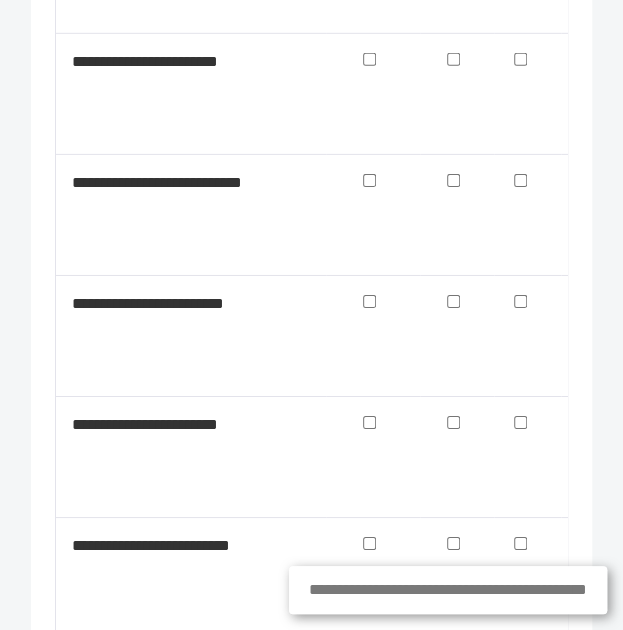 scroll, scrollTop: 6084, scrollLeft: 0, axis: vertical 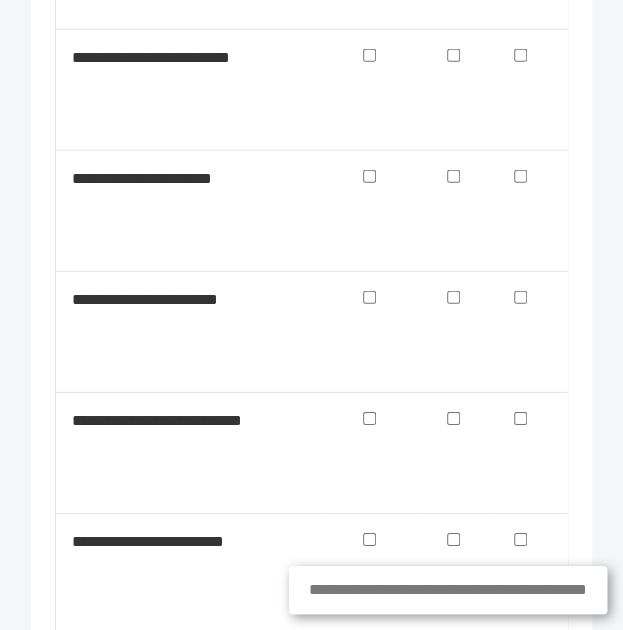 click at bounding box center (369, 417) 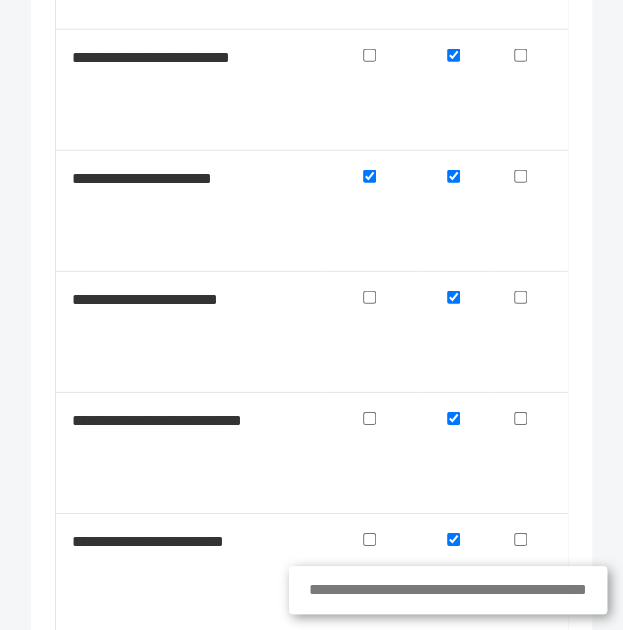 checkbox on "[PHONE]" 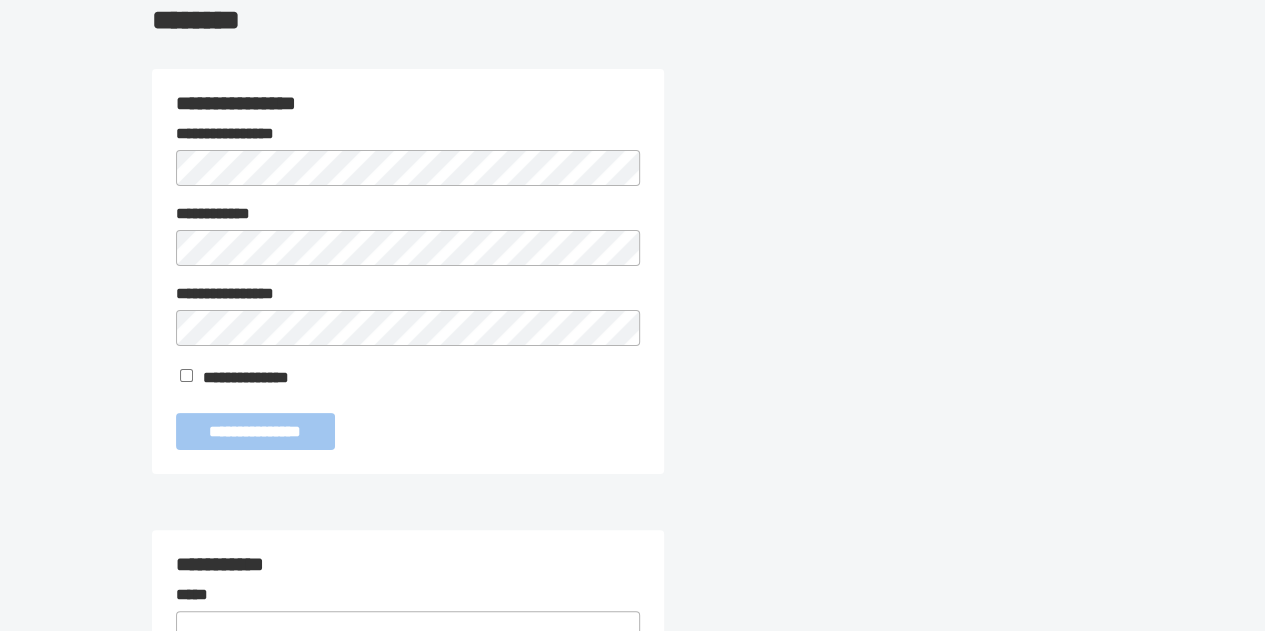 scroll, scrollTop: 0, scrollLeft: 0, axis: both 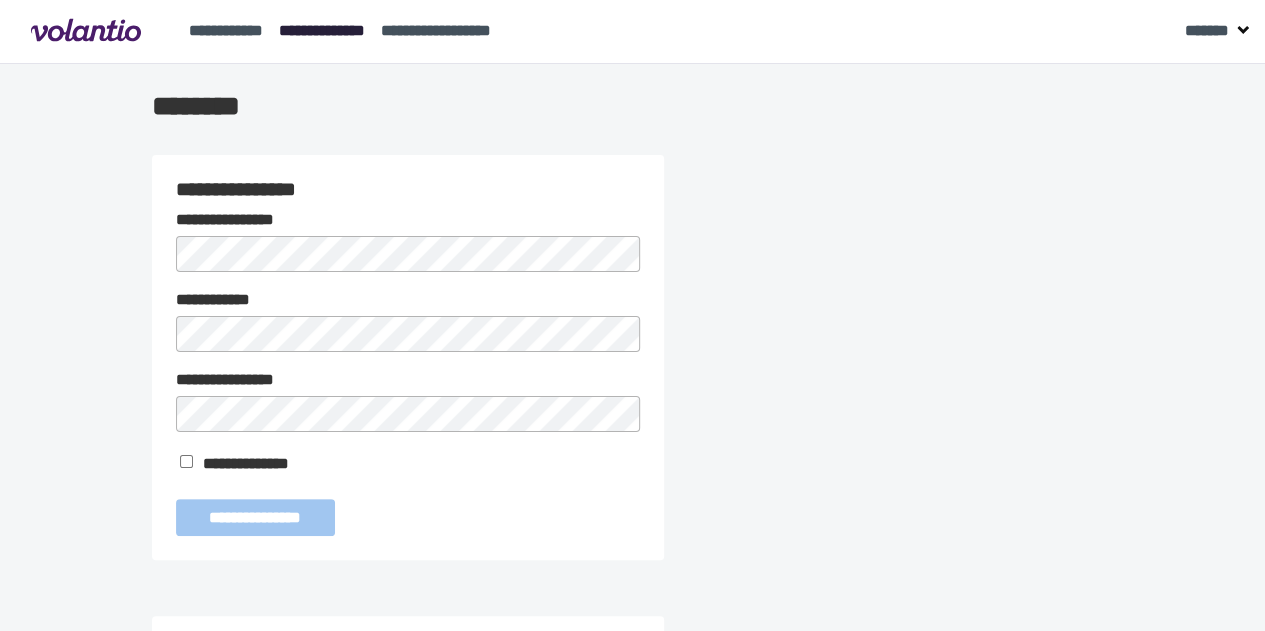click on "[PASSPORT_NUMBER]" at bounding box center [322, 30] 